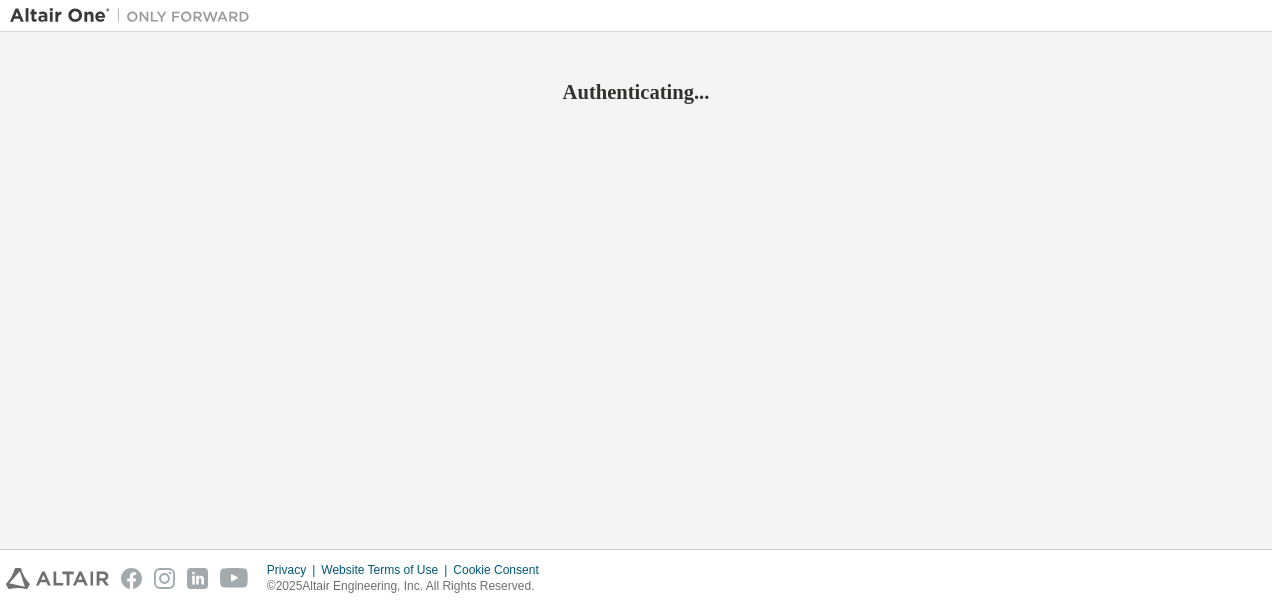 scroll, scrollTop: 0, scrollLeft: 0, axis: both 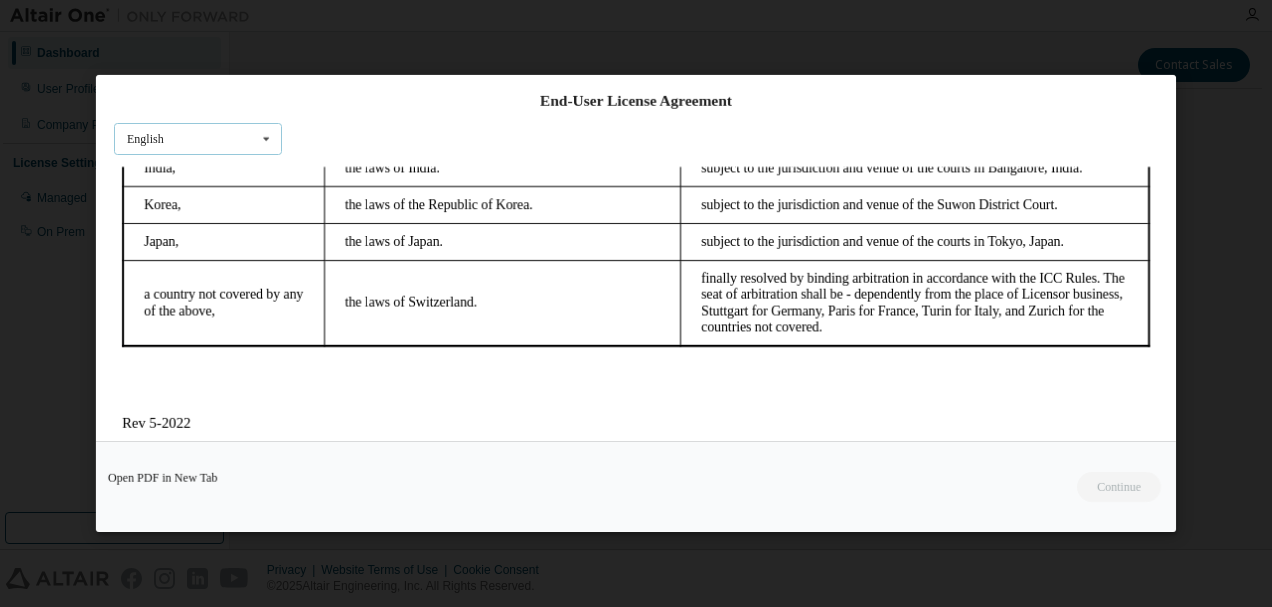 click at bounding box center (266, 139) 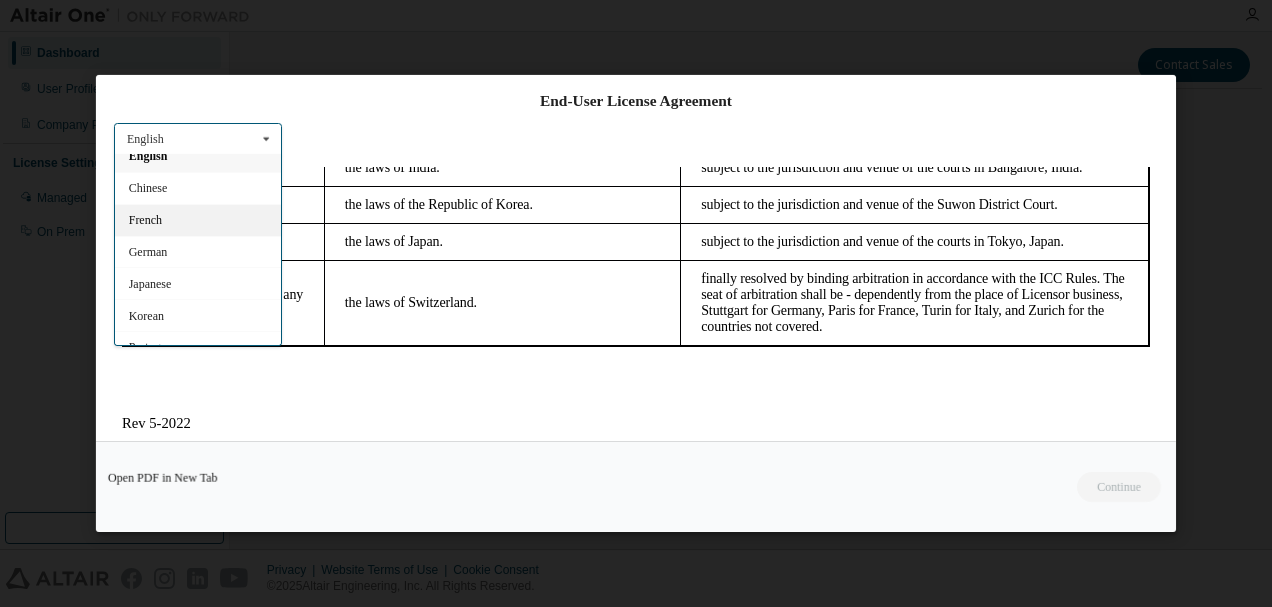 scroll, scrollTop: 28, scrollLeft: 0, axis: vertical 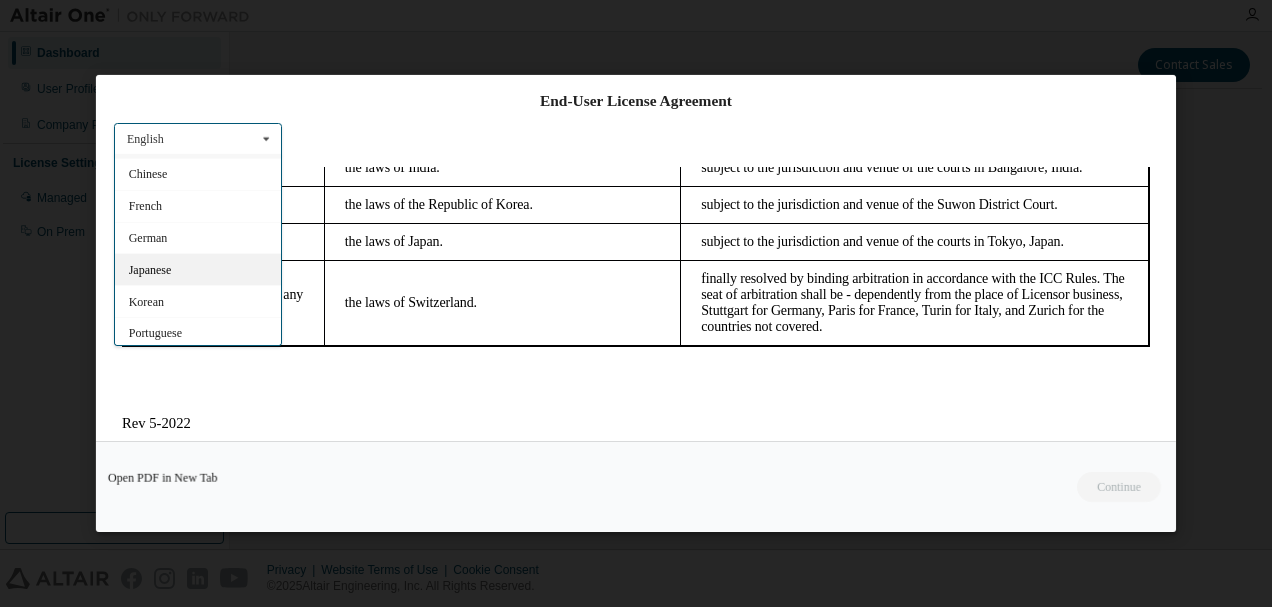 click on "Japanese" at bounding box center [198, 270] 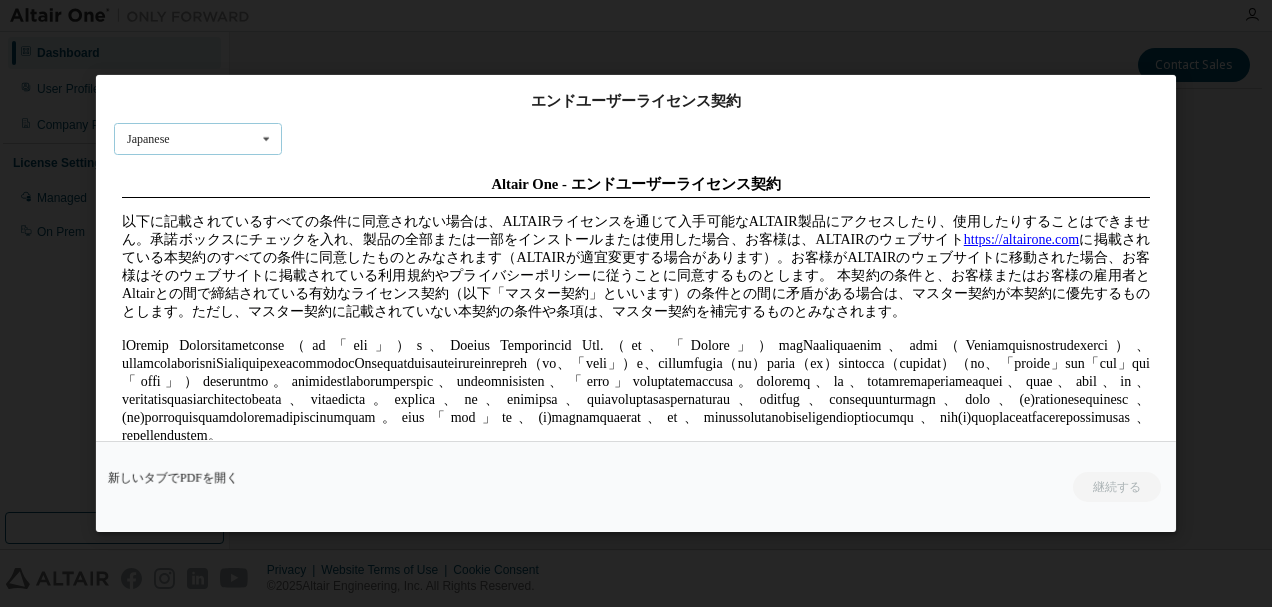 scroll, scrollTop: 0, scrollLeft: 0, axis: both 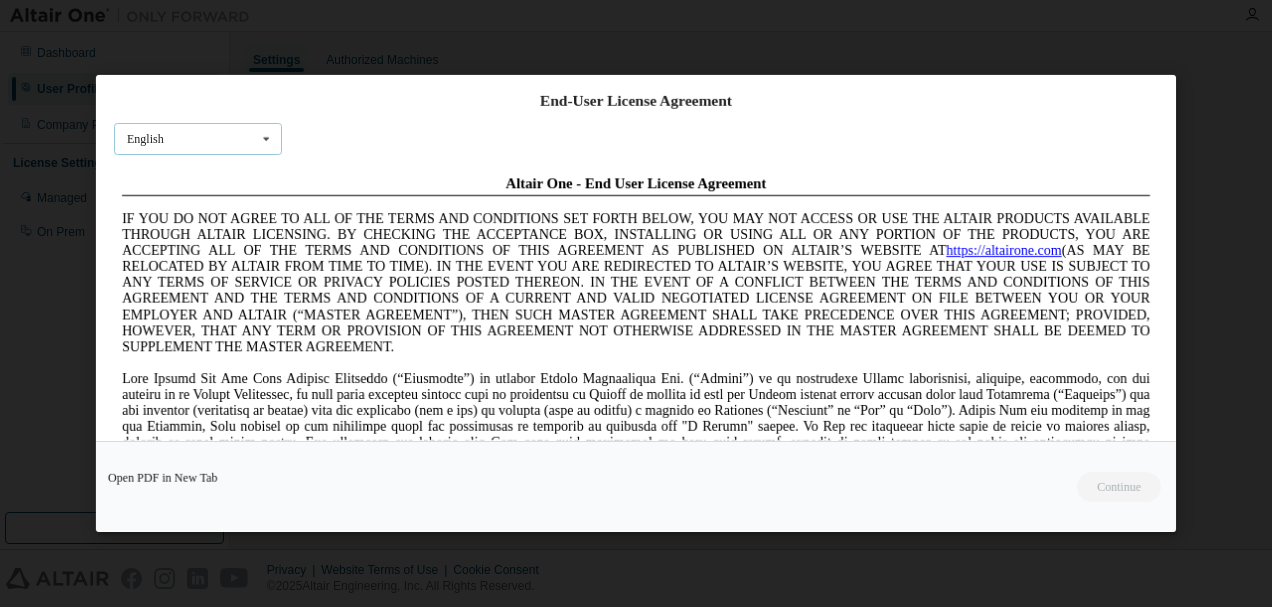 click on "English English Chinese French German Japanese Korean Portuguese" at bounding box center (198, 139) 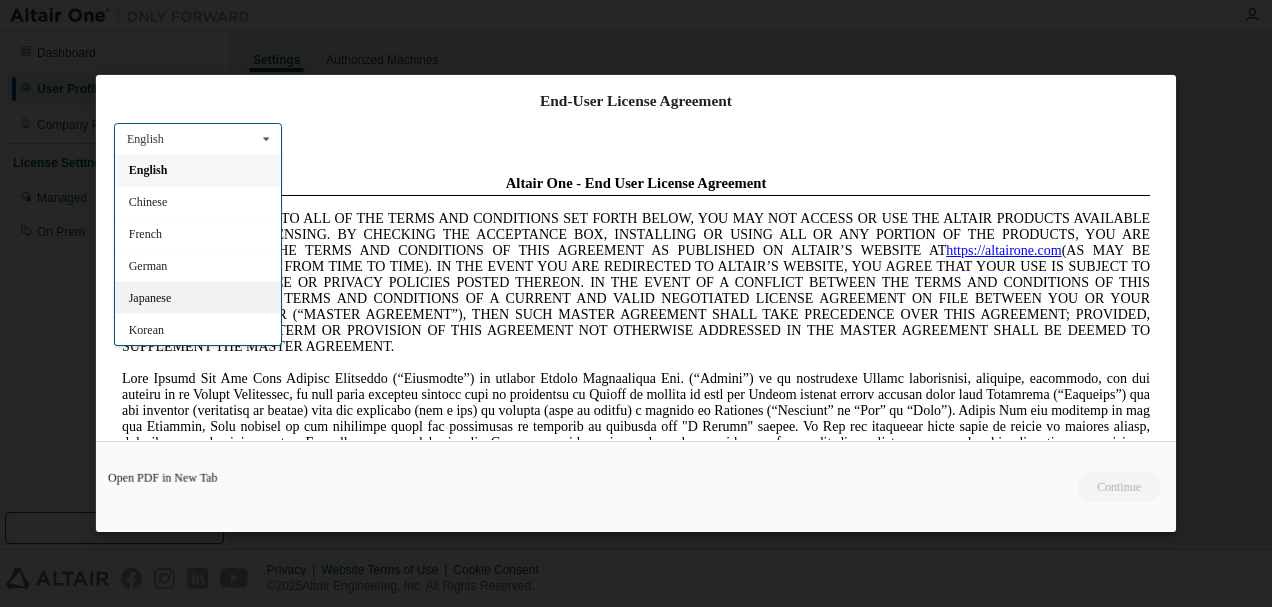 click on "Japanese" at bounding box center [198, 298] 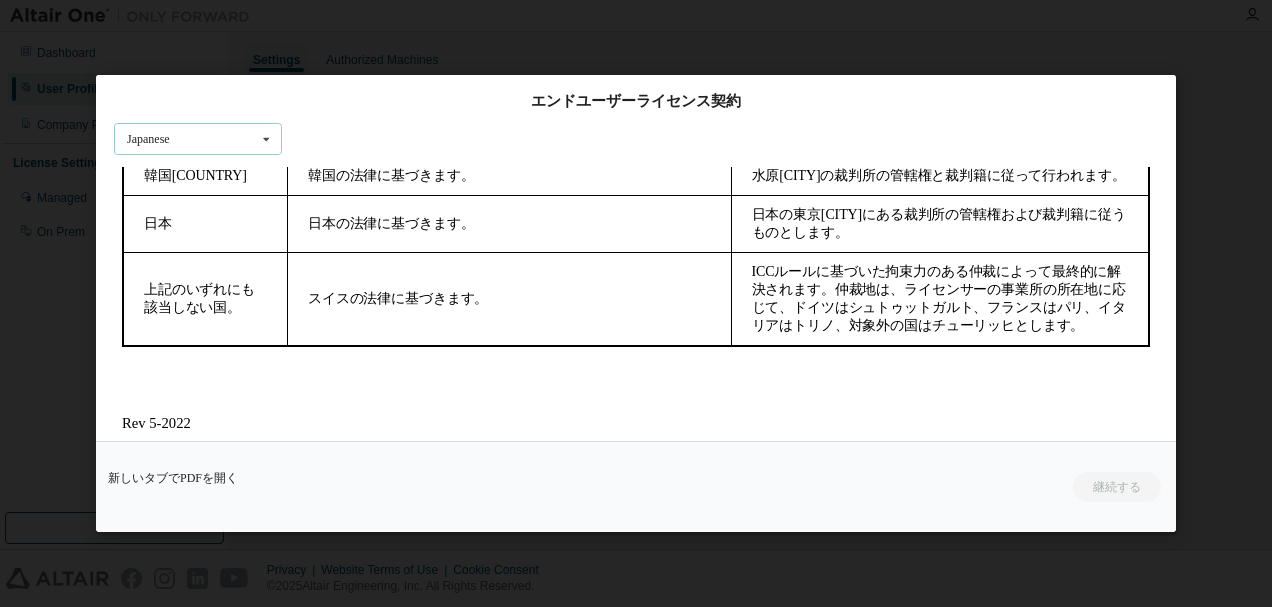 scroll, scrollTop: 7758, scrollLeft: 0, axis: vertical 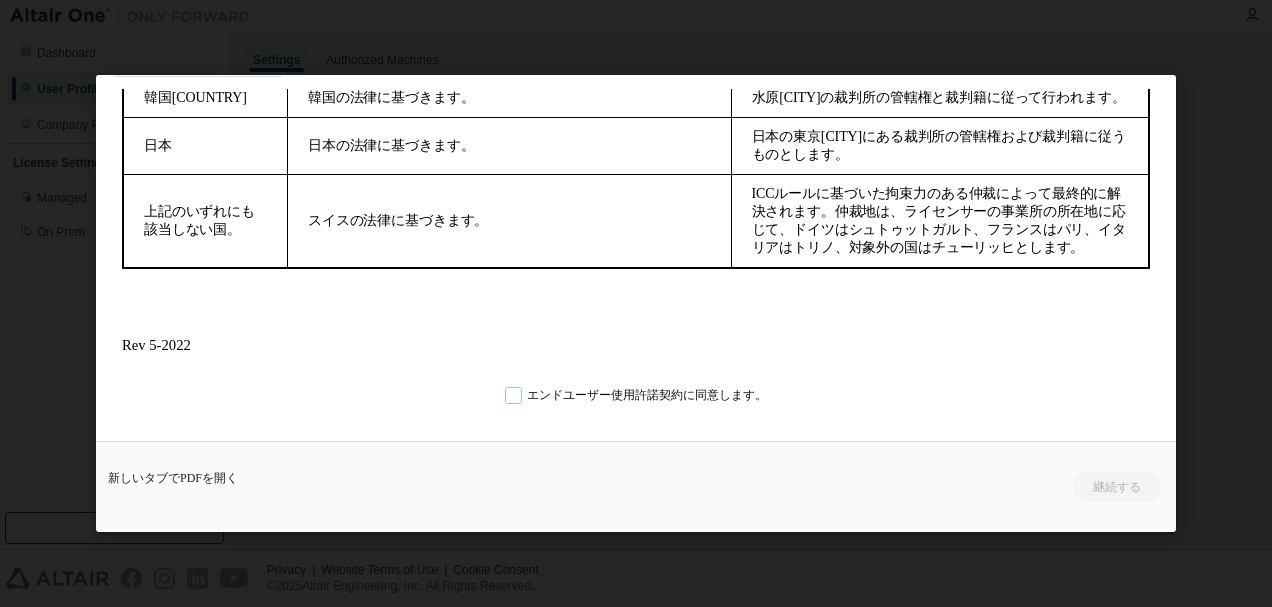click on "エンドユーザー使用許諾契約に同意します。" at bounding box center [636, 396] 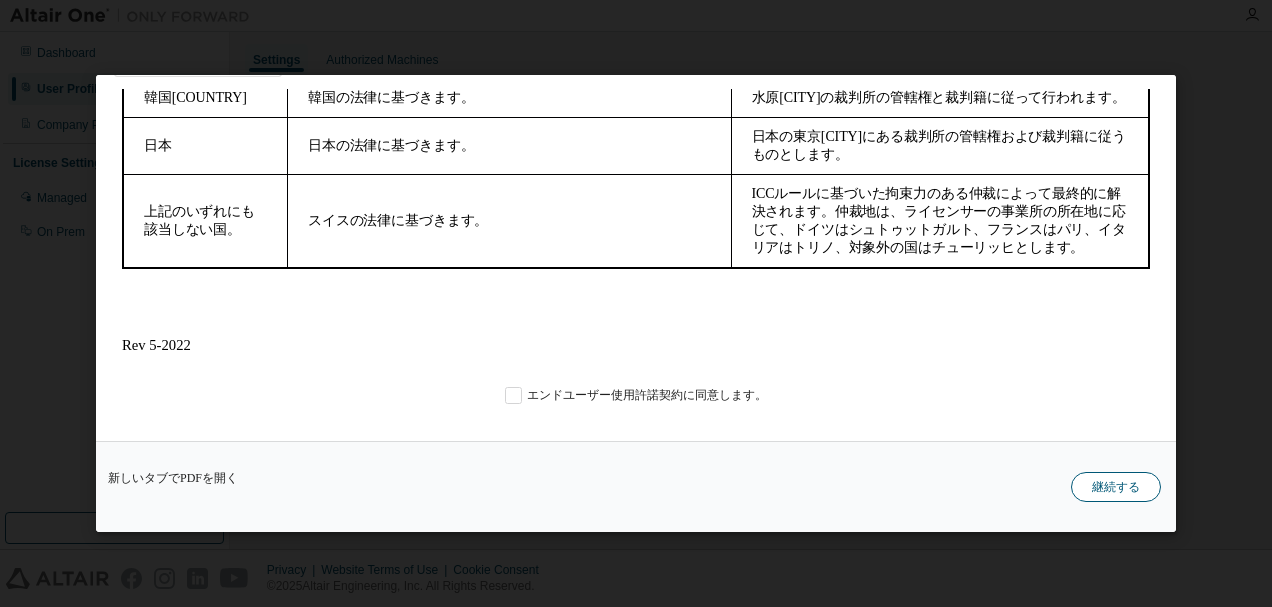 click on "継続する" at bounding box center (1116, 487) 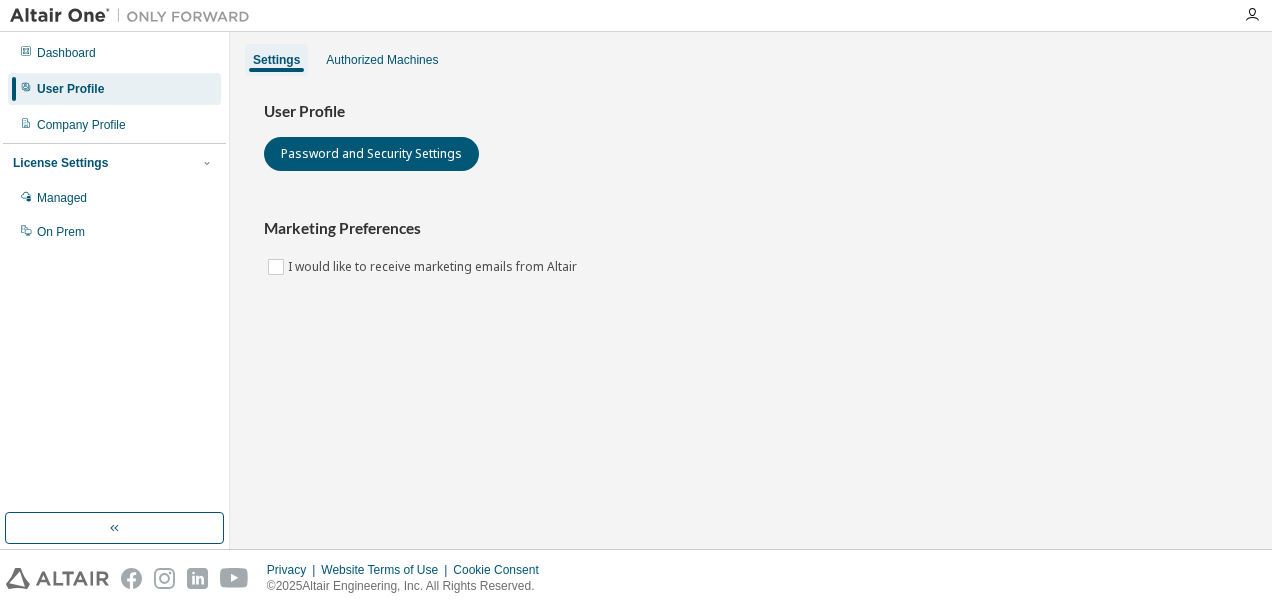 click on "License Settings" at bounding box center [114, 163] 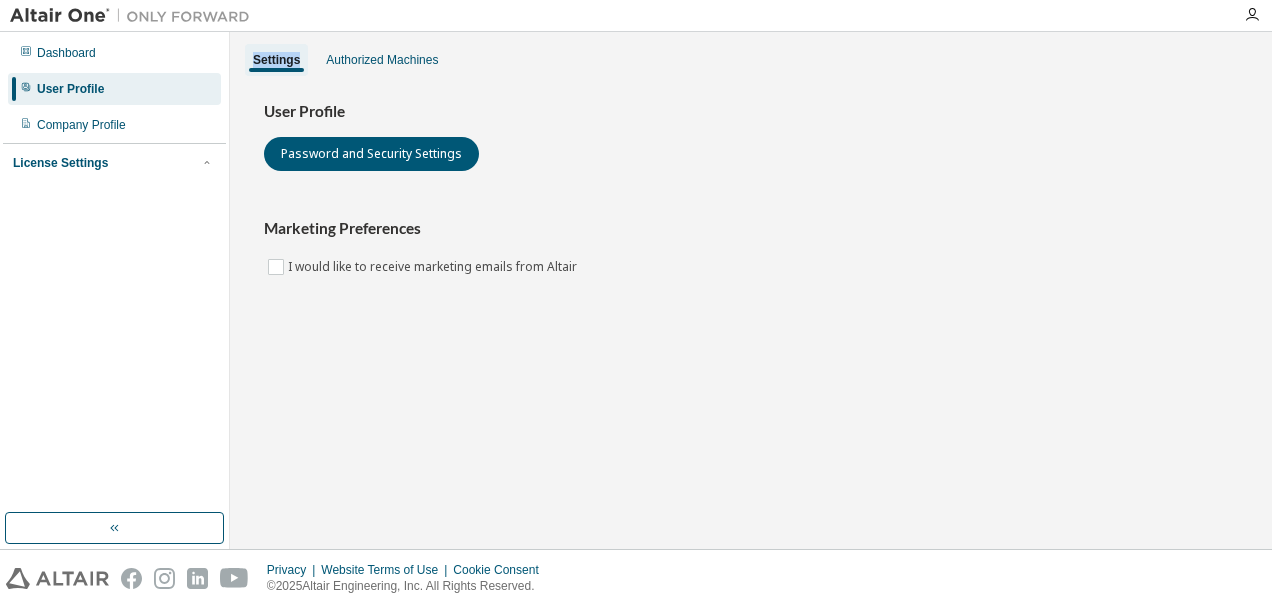 click on "License Settings" at bounding box center (114, 163) 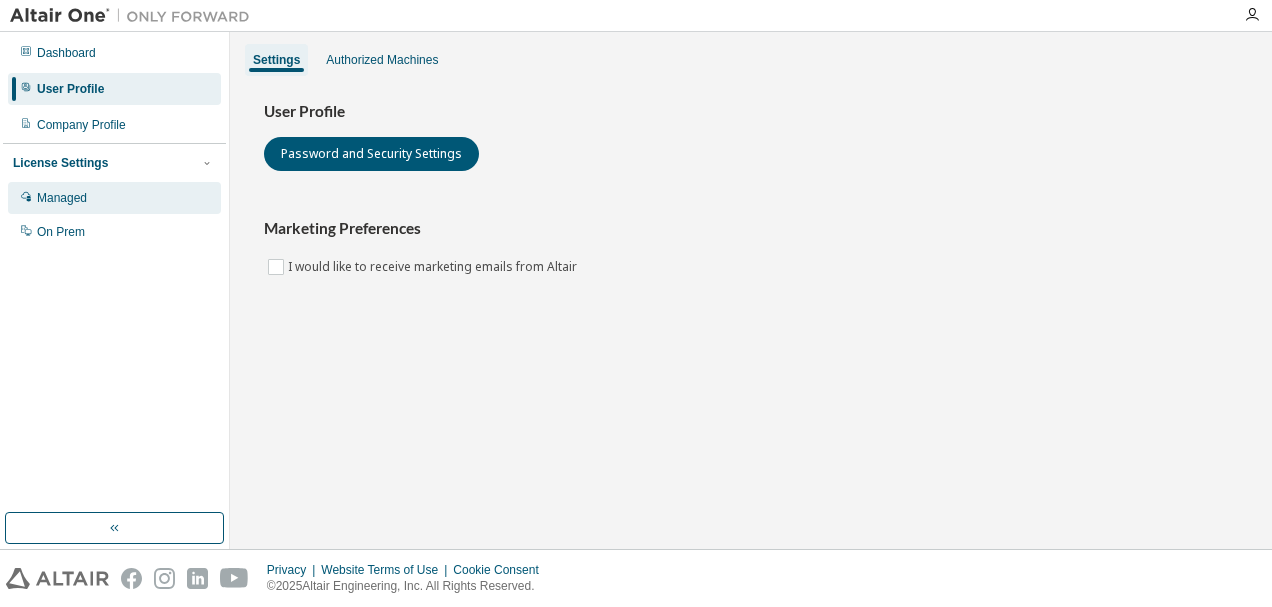 drag, startPoint x: 150, startPoint y: 164, endPoint x: 74, endPoint y: 200, distance: 84.095184 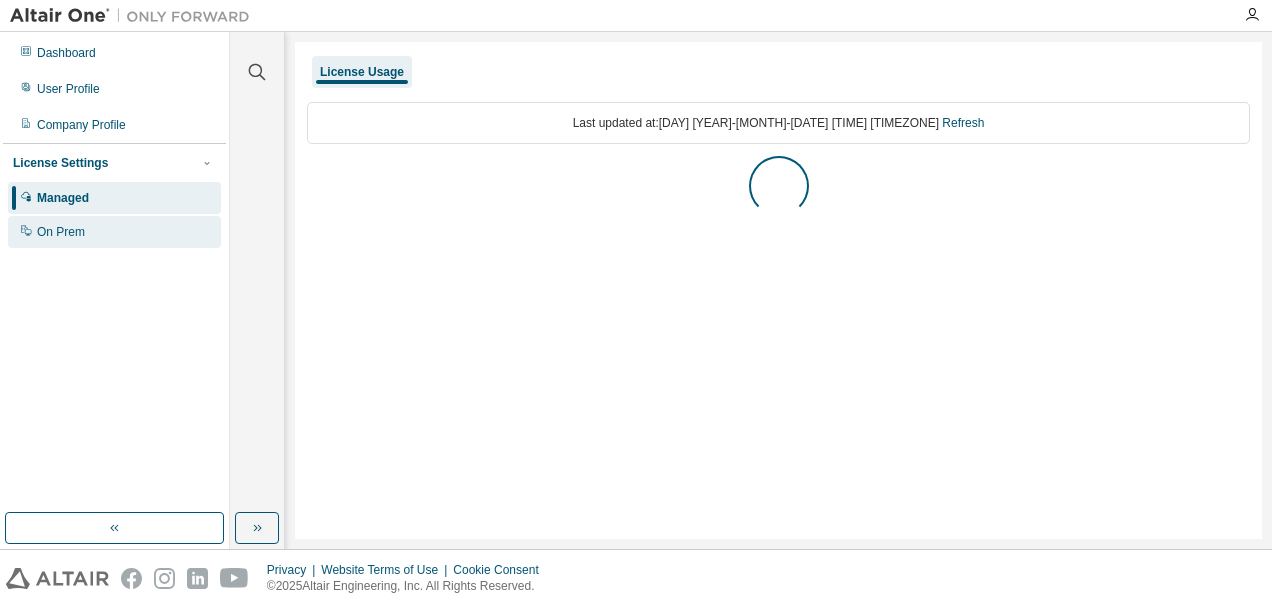 click on "On Prem" at bounding box center (61, 232) 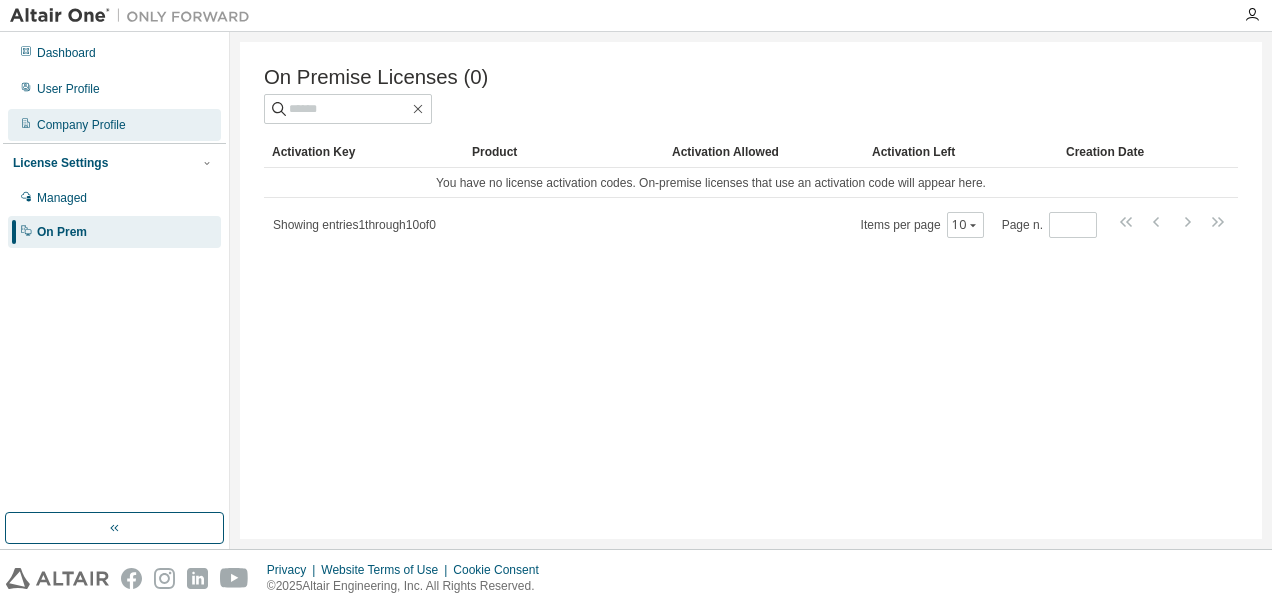 click on "Company Profile" at bounding box center [81, 125] 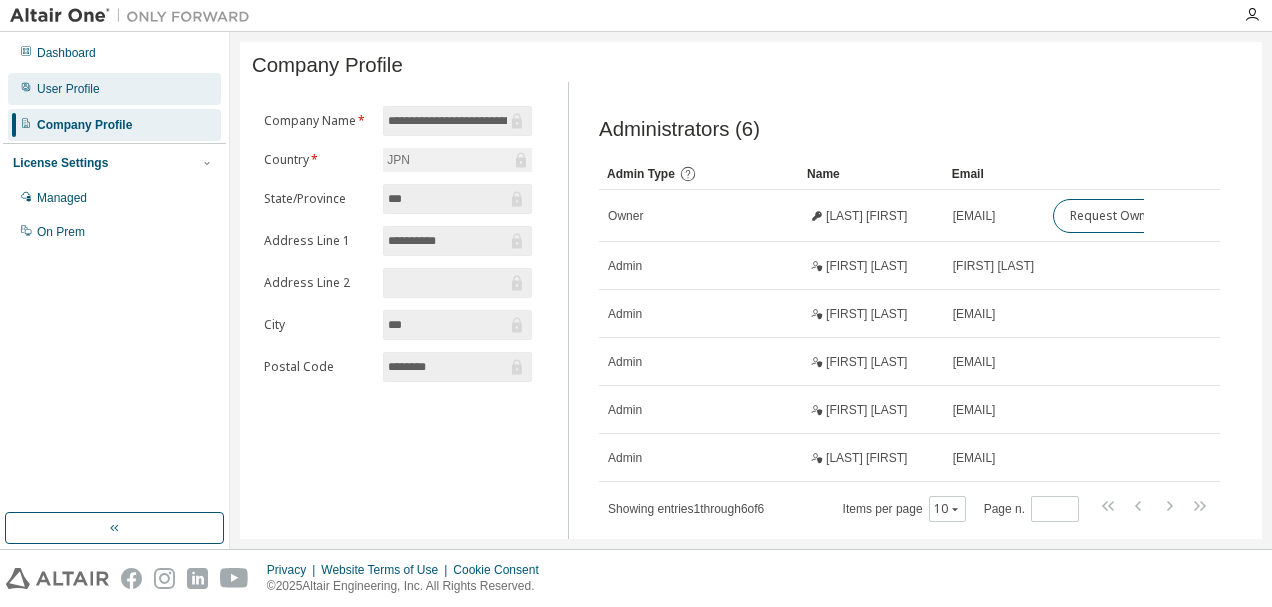 click on "User Profile" at bounding box center [68, 89] 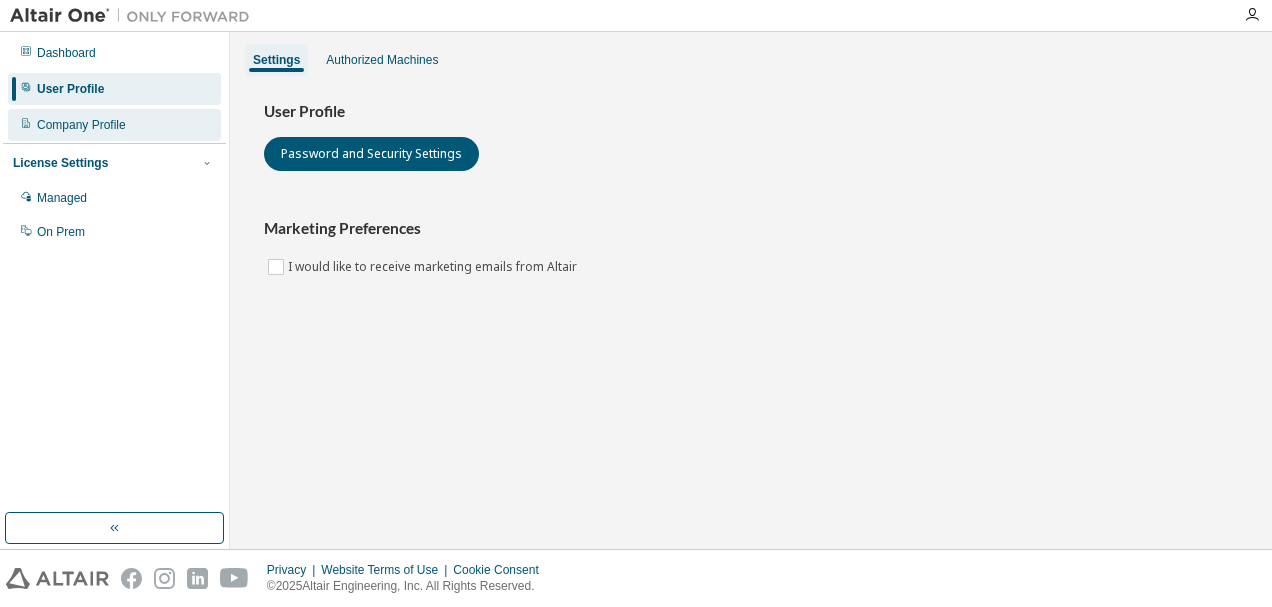 click on "Company Profile" at bounding box center [81, 125] 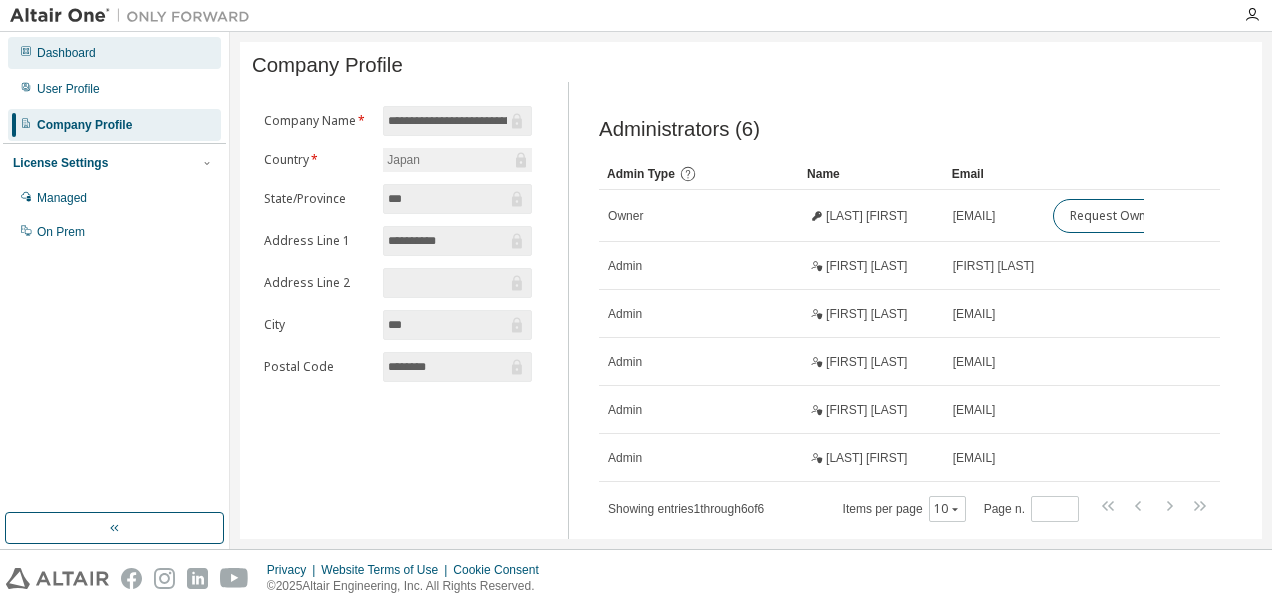 click on "Dashboard" at bounding box center (66, 53) 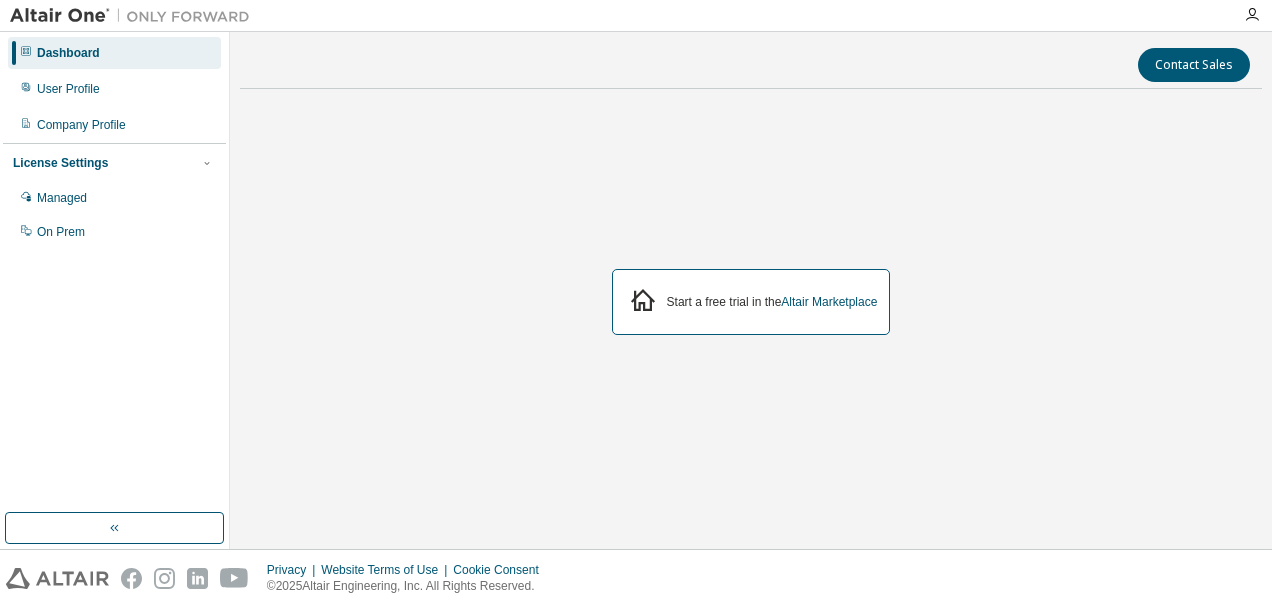 scroll, scrollTop: 0, scrollLeft: 0, axis: both 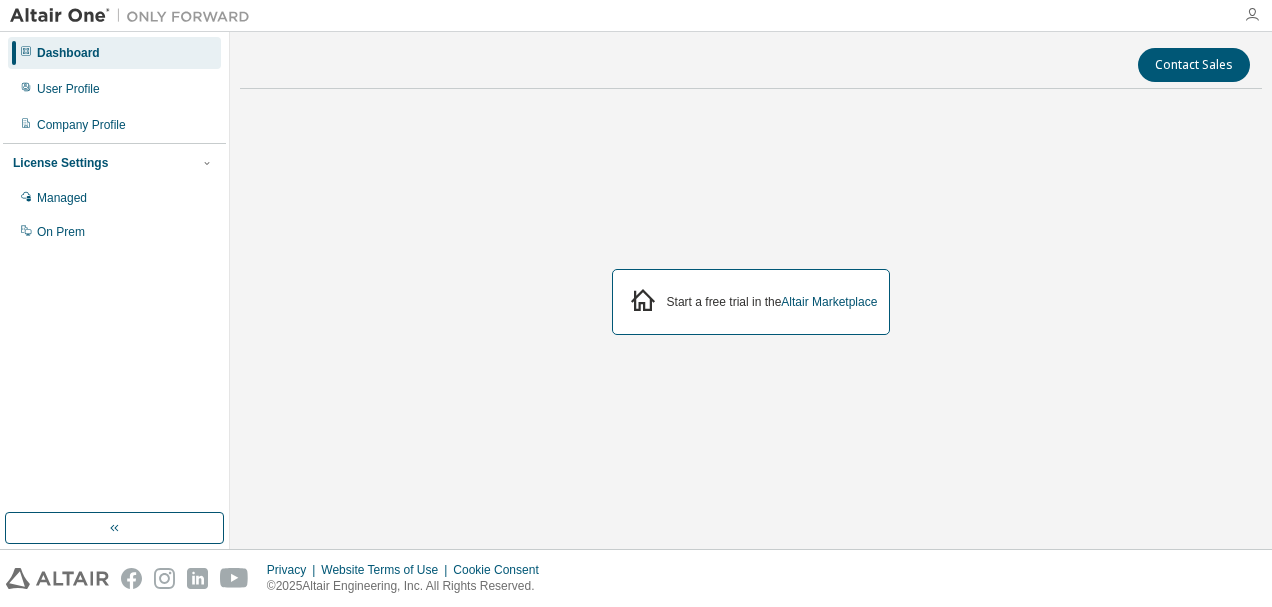 click at bounding box center (1252, 15) 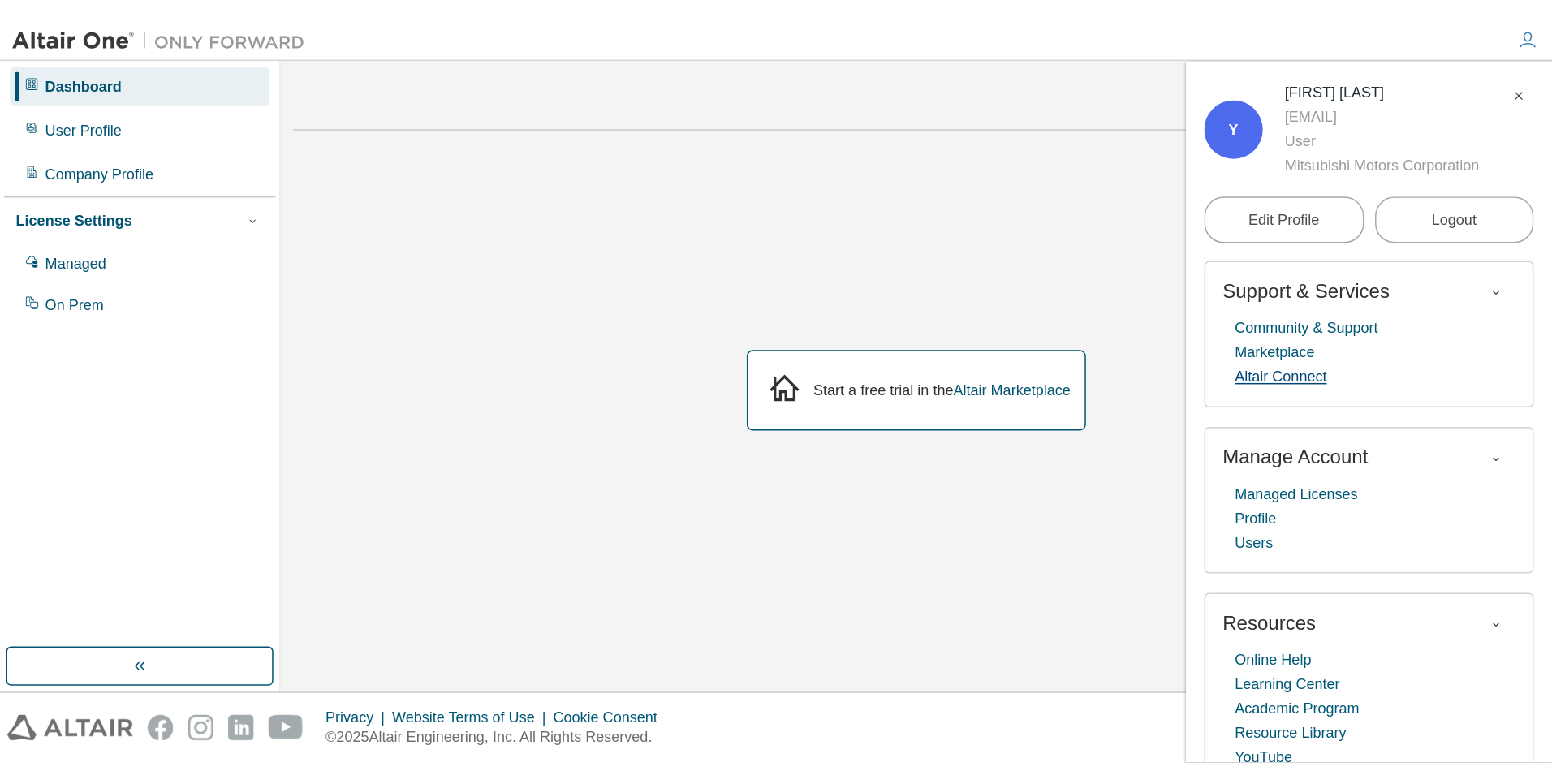 scroll, scrollTop: 15, scrollLeft: 0, axis: vertical 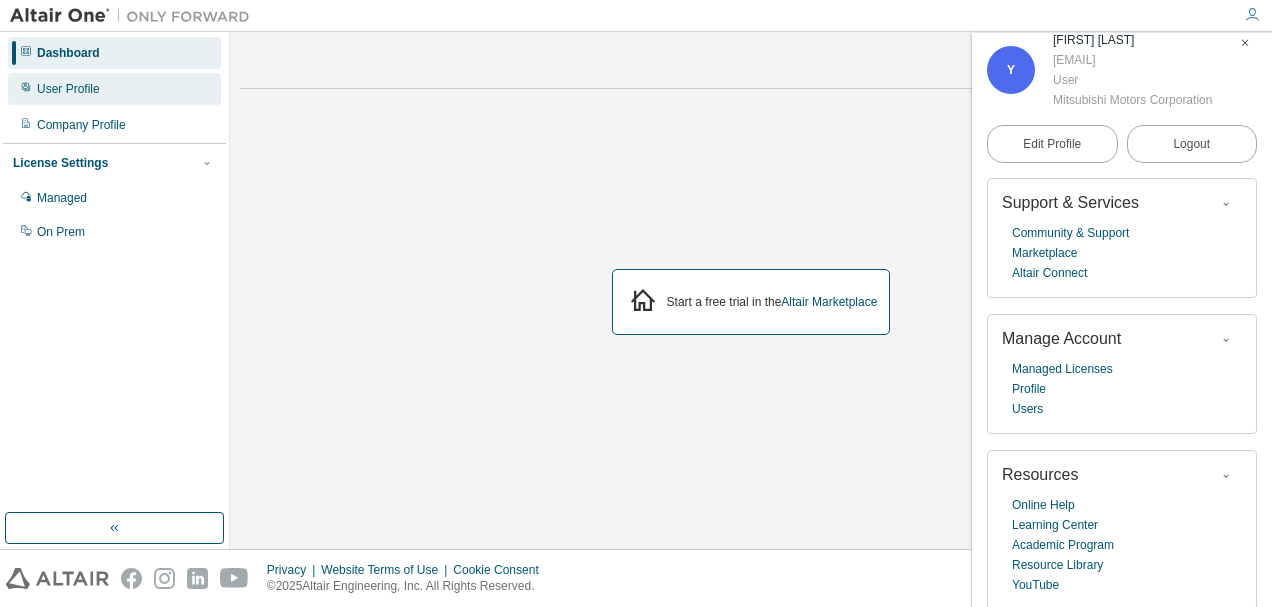 click on "User Profile" at bounding box center (68, 89) 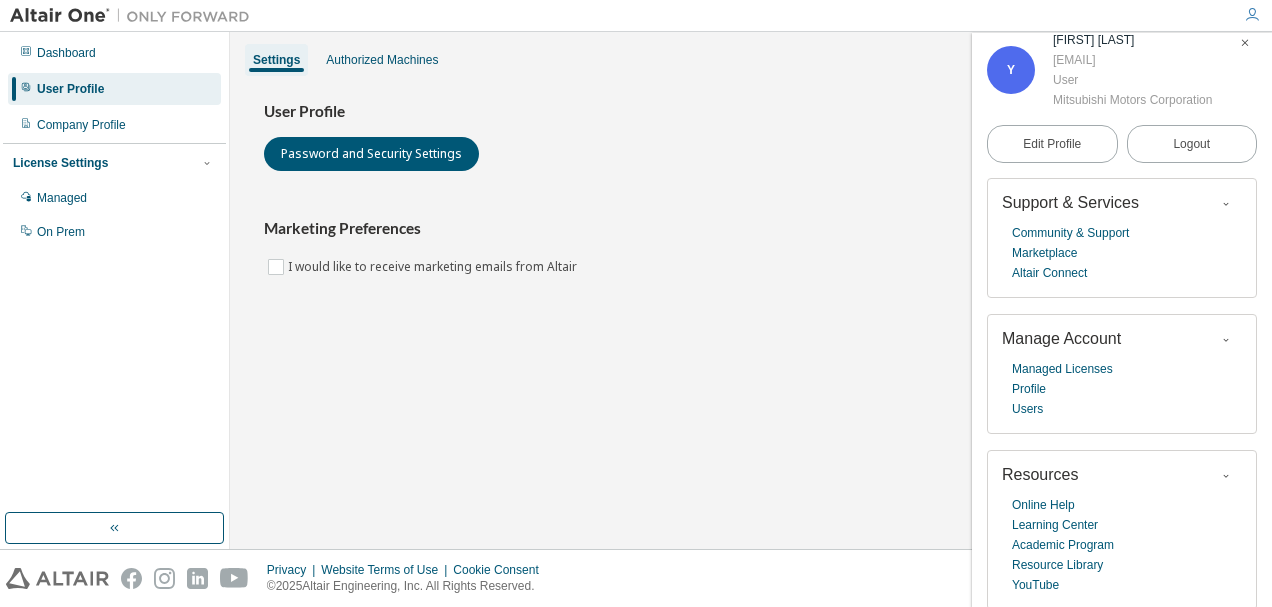 click on "User Profile" at bounding box center (751, 112) 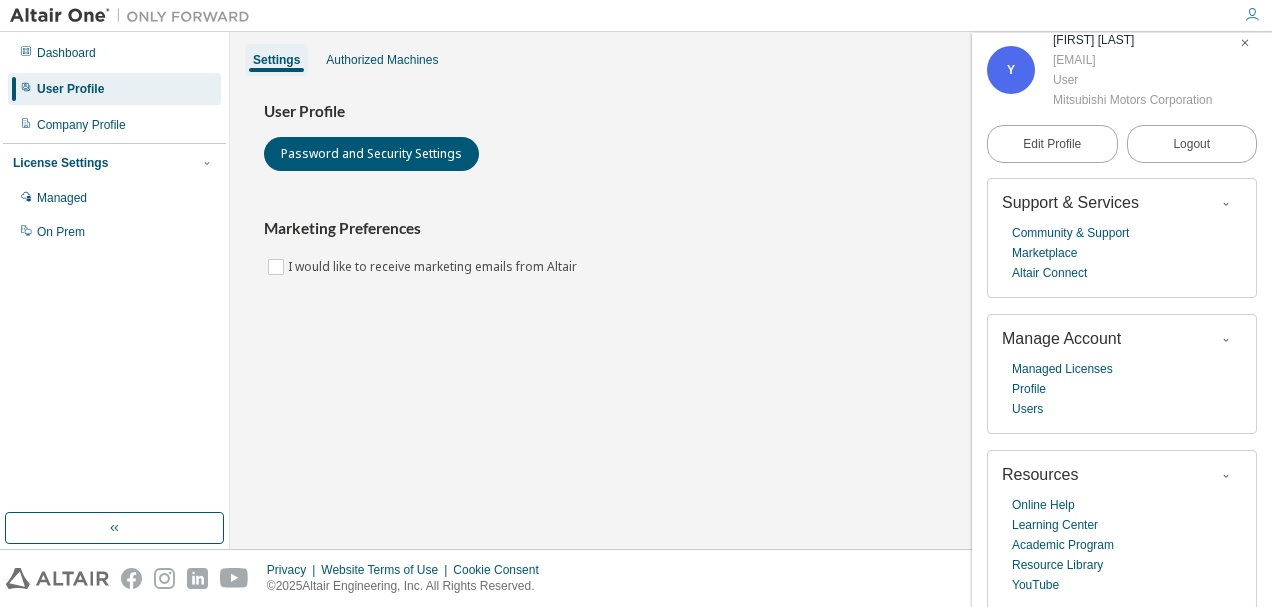 click at bounding box center [1245, 43] 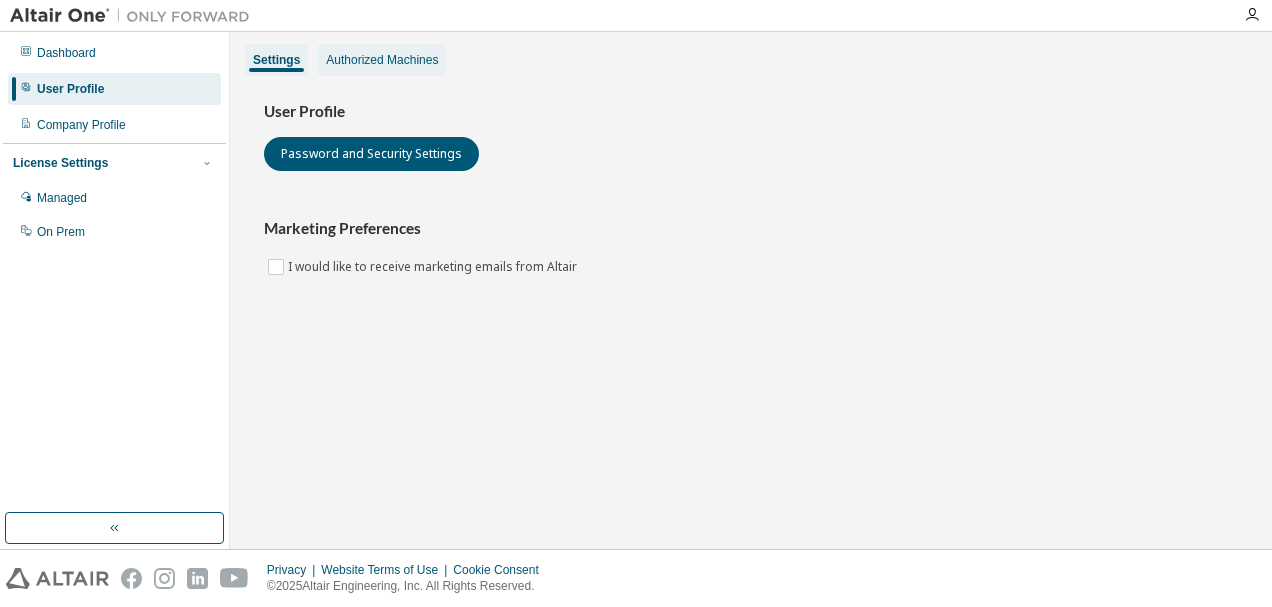 click on "Authorized Machines" at bounding box center [382, 60] 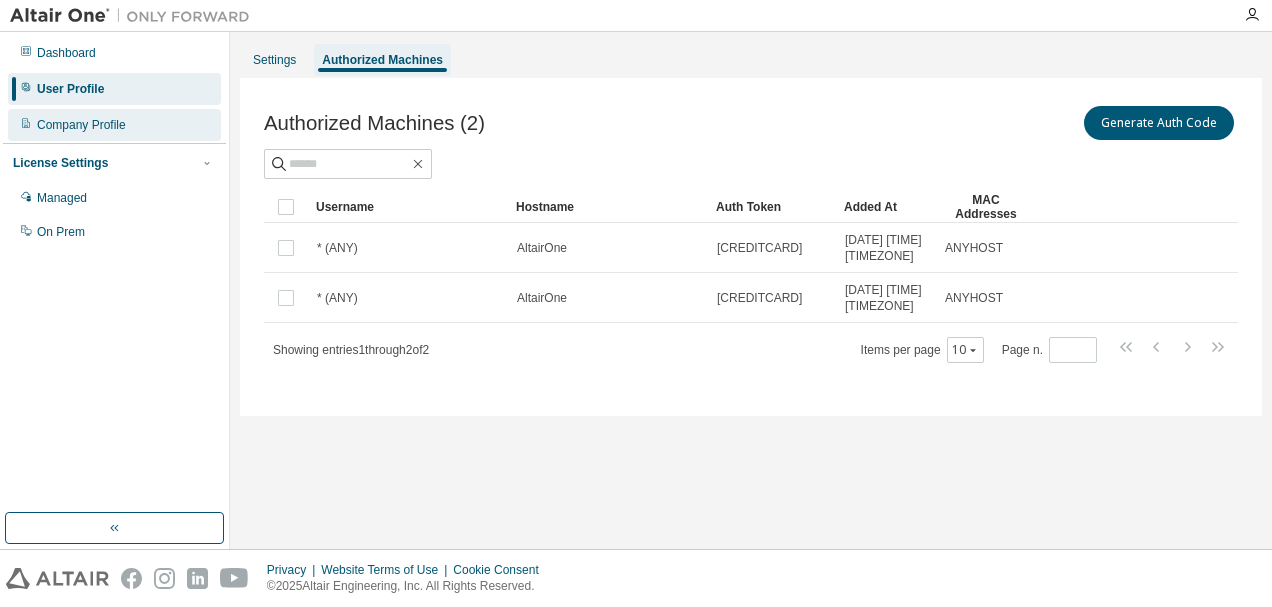 click on "Company Profile" at bounding box center (81, 125) 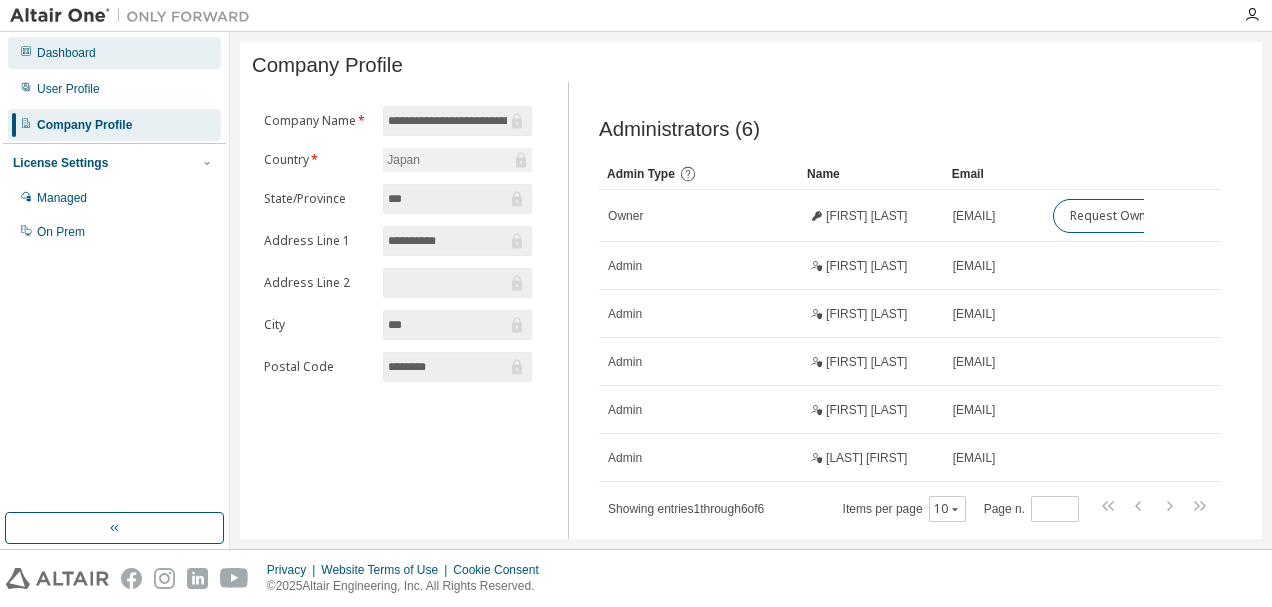 click on "Dashboard" at bounding box center (66, 53) 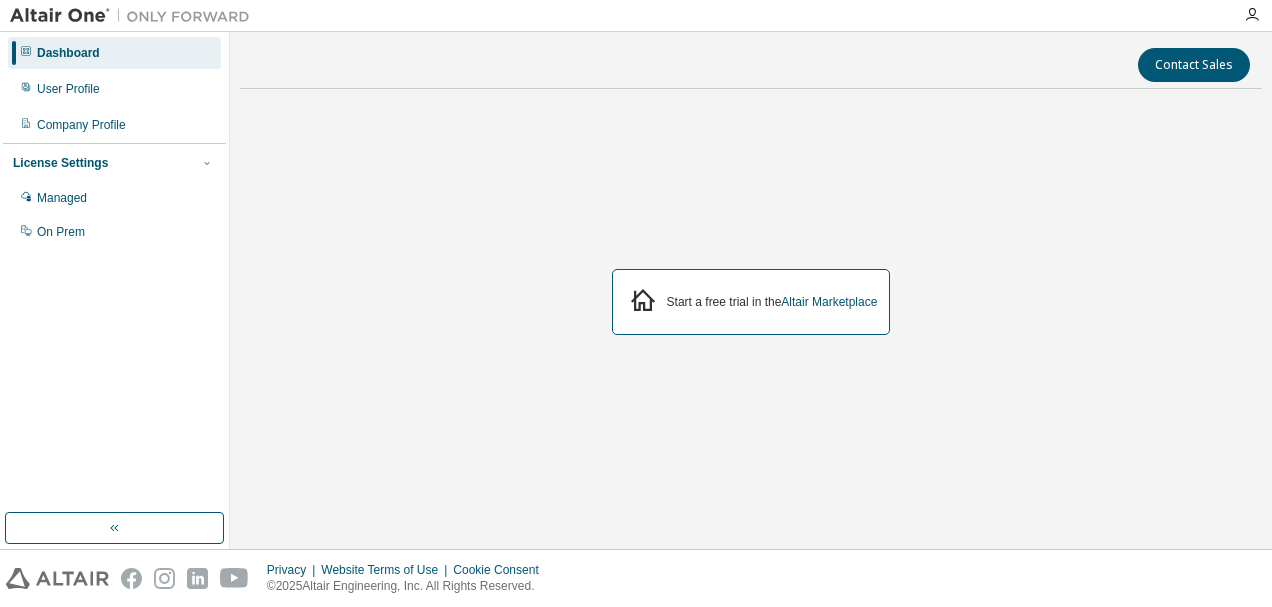 click at bounding box center (135, 16) 